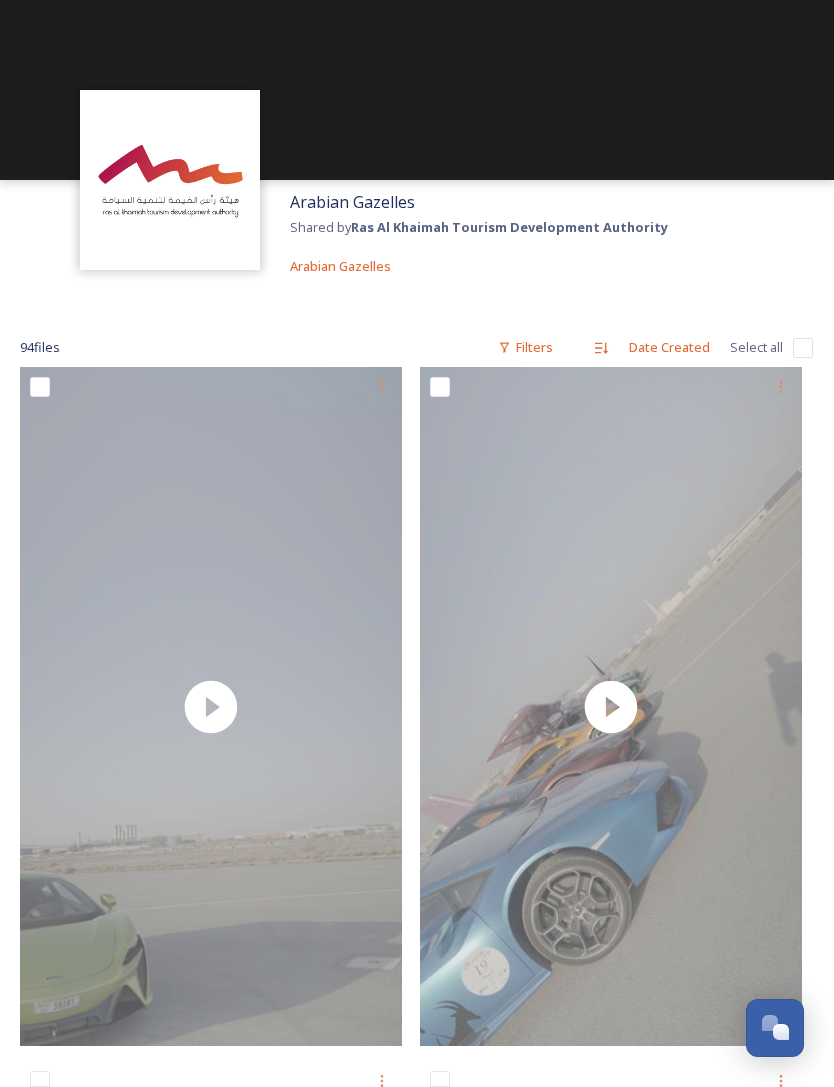 scroll, scrollTop: 11093, scrollLeft: 0, axis: vertical 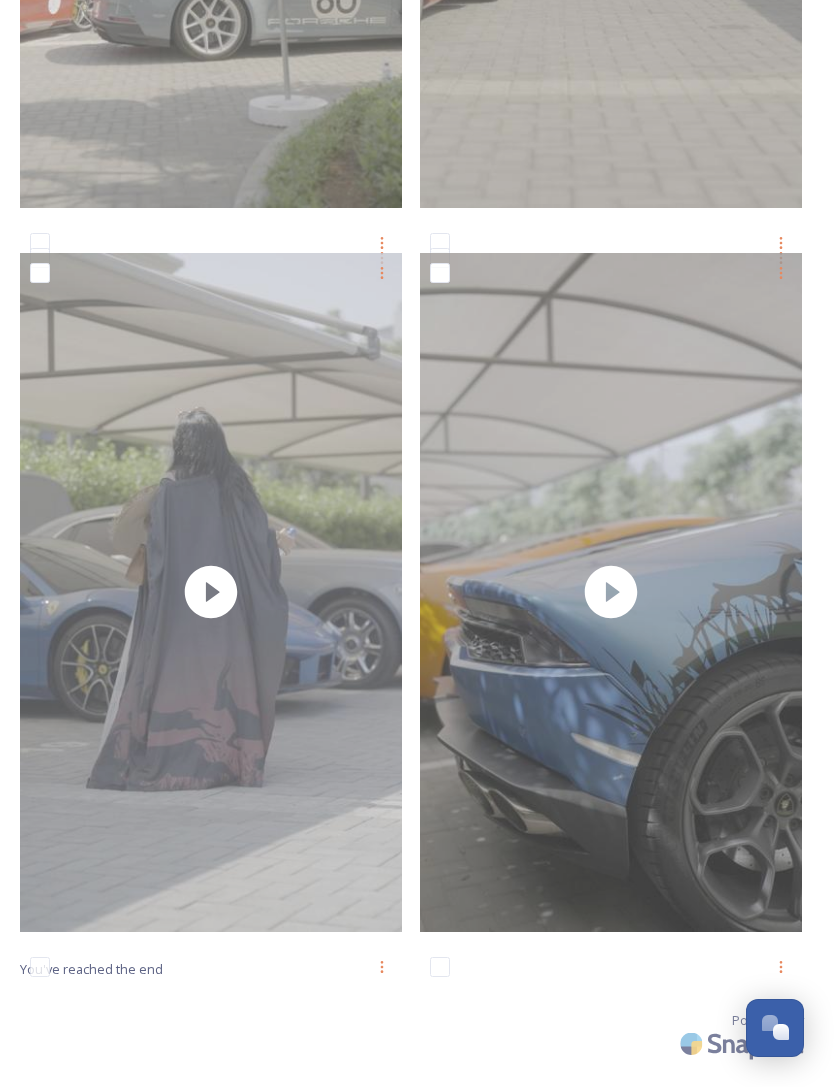 click at bounding box center (211, 592) 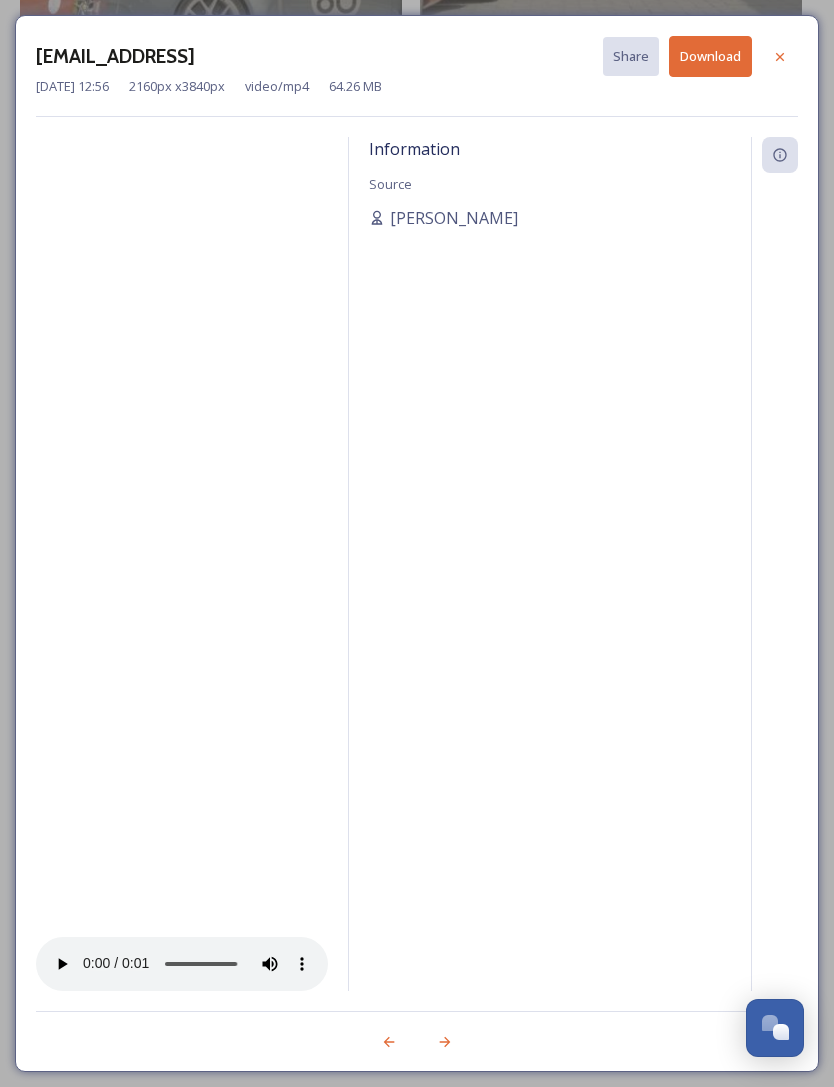 click on "Download" at bounding box center [710, 56] 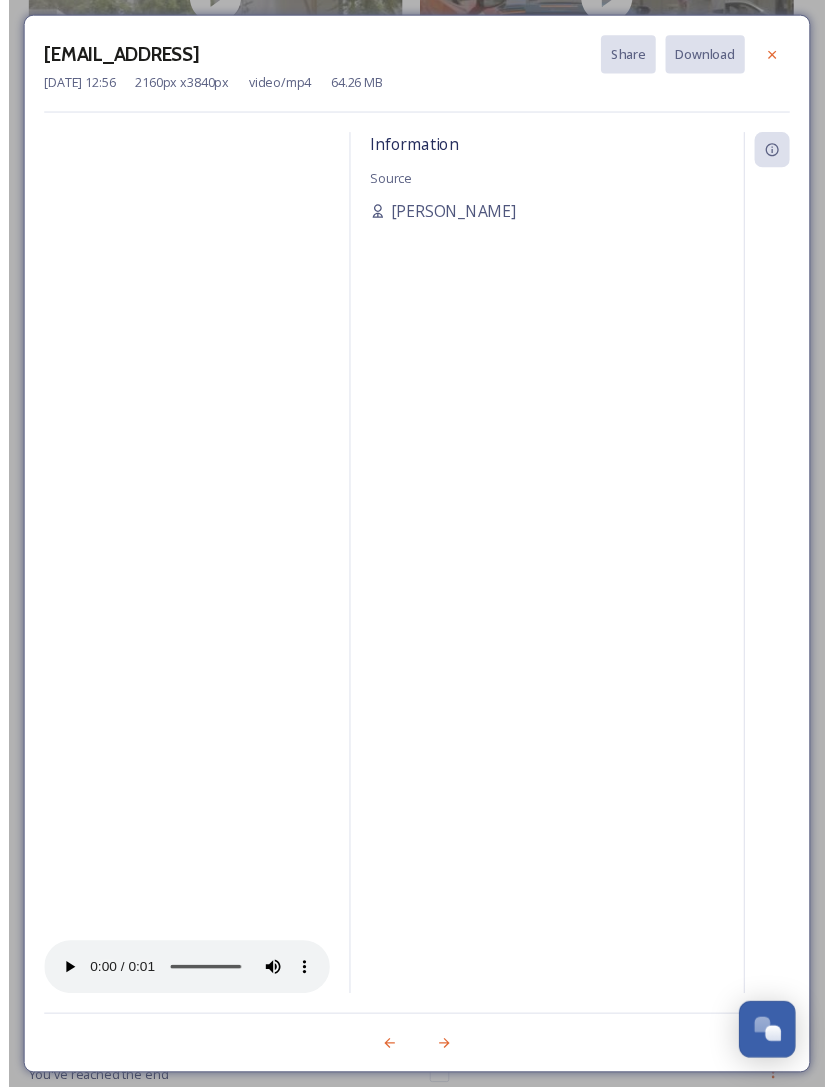 scroll, scrollTop: 10871, scrollLeft: 0, axis: vertical 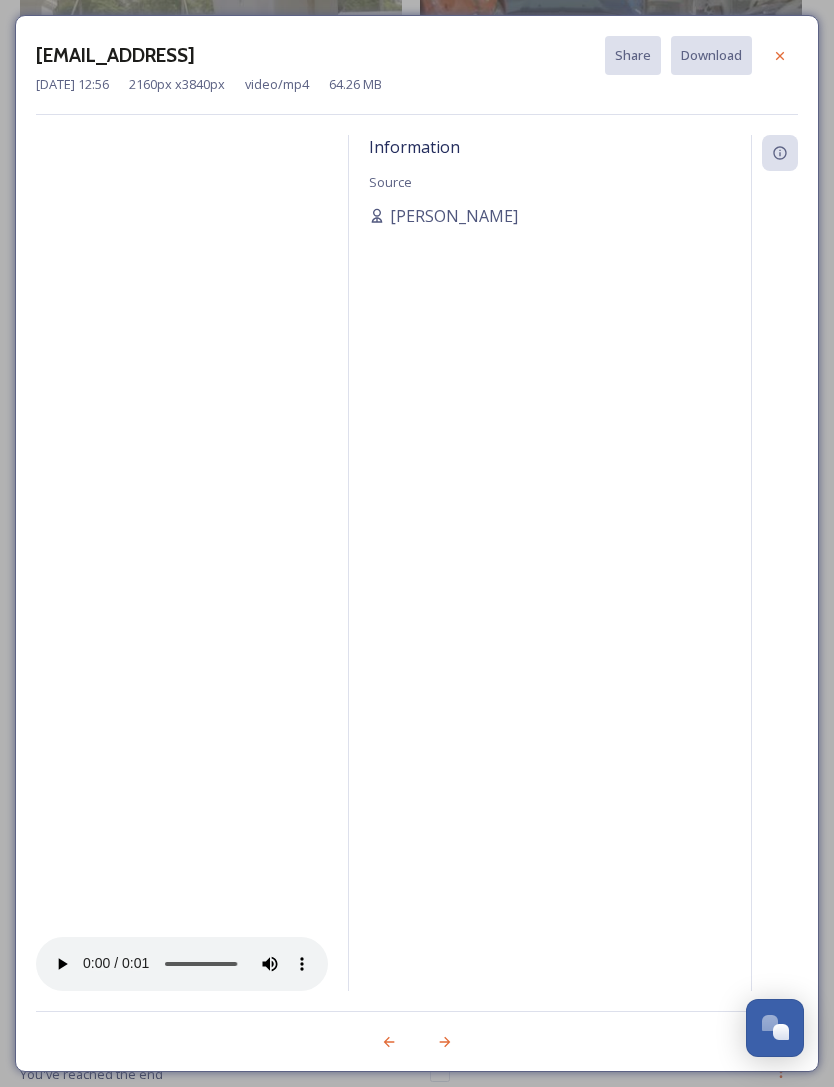 click at bounding box center (775, 1026) 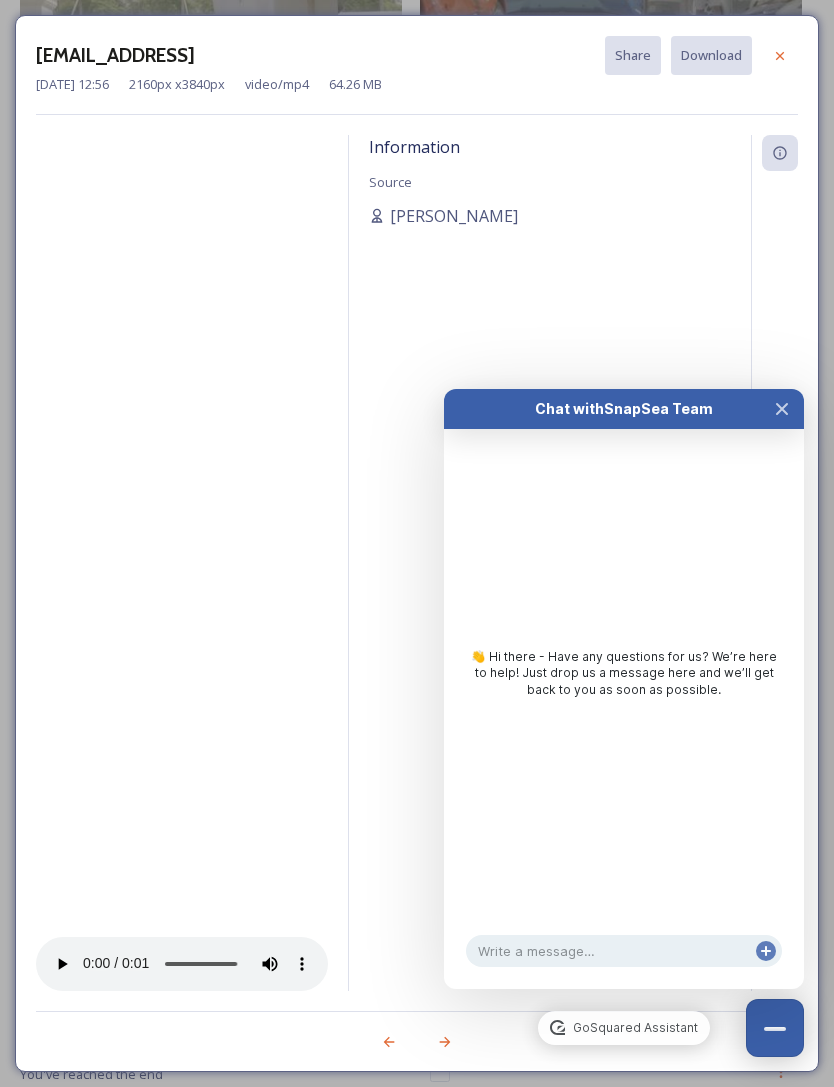 click 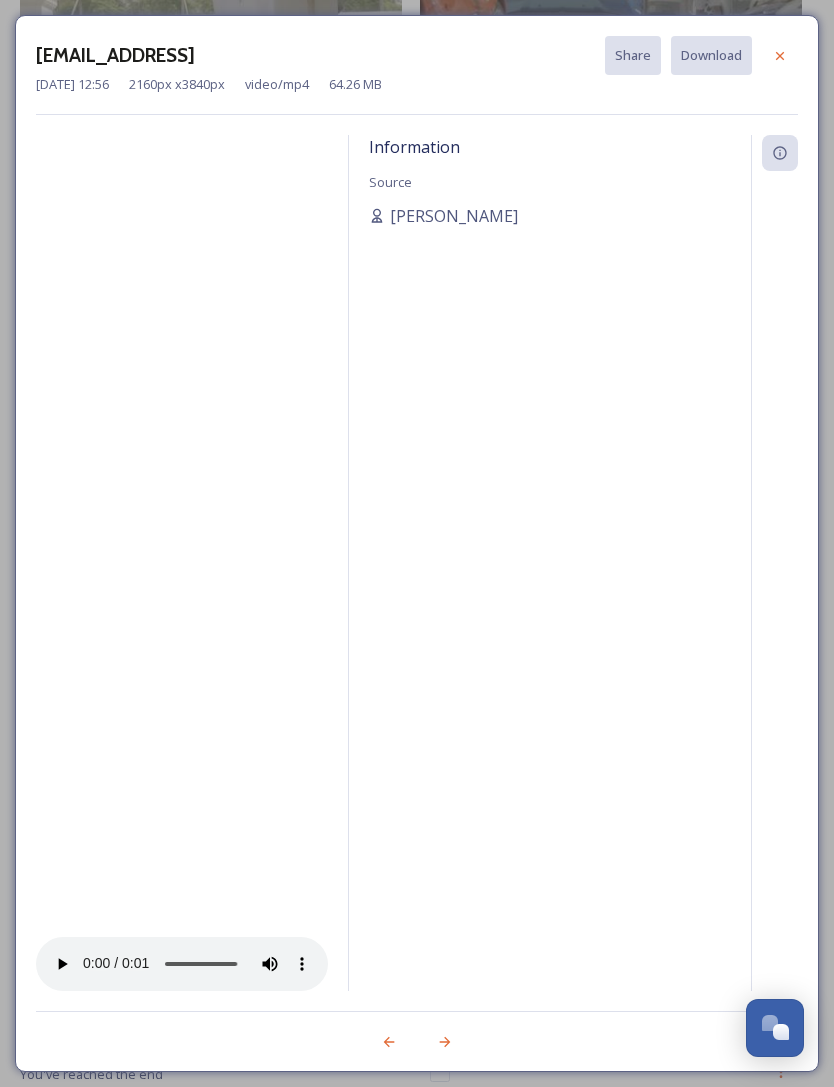 click at bounding box center [780, 56] 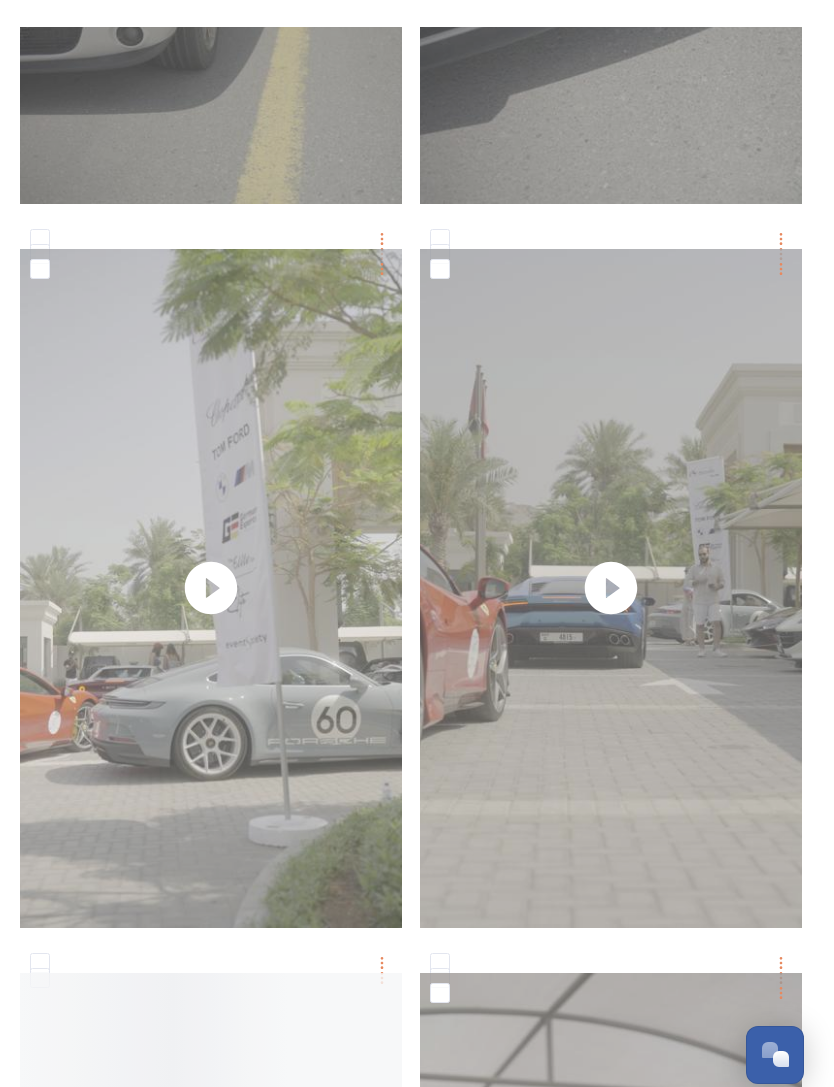 scroll, scrollTop: 10254, scrollLeft: 0, axis: vertical 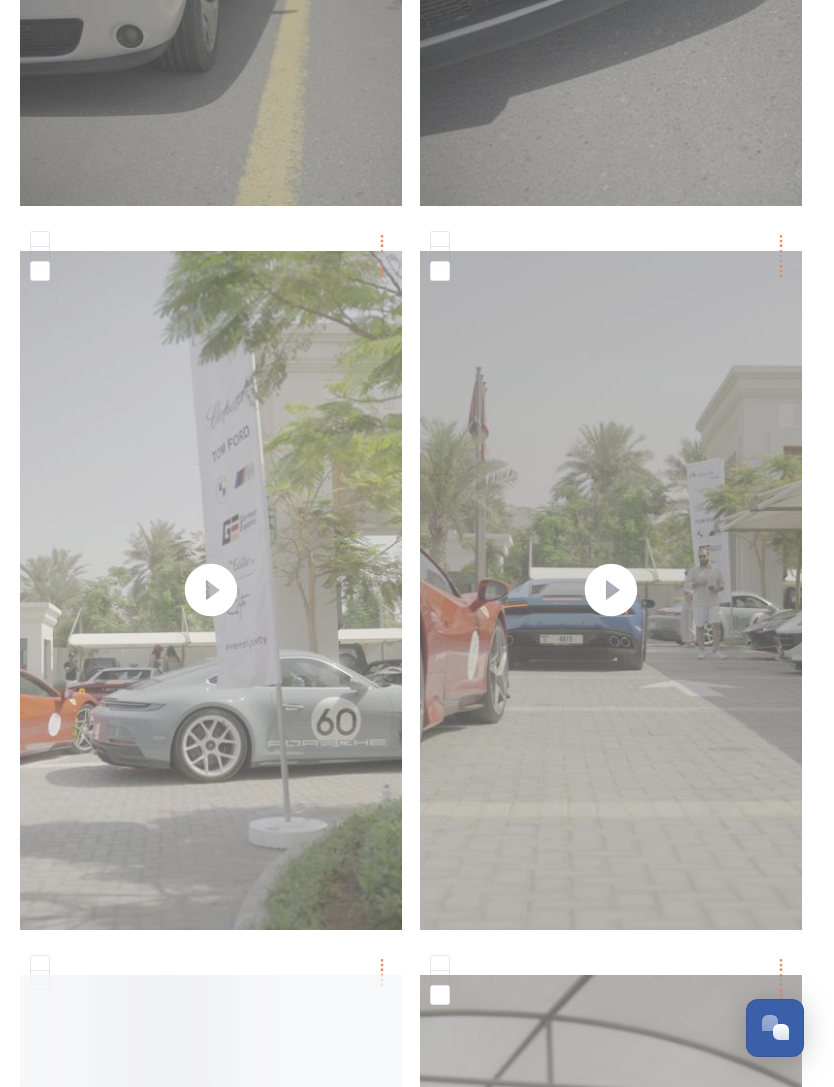 click at bounding box center (211, 590) 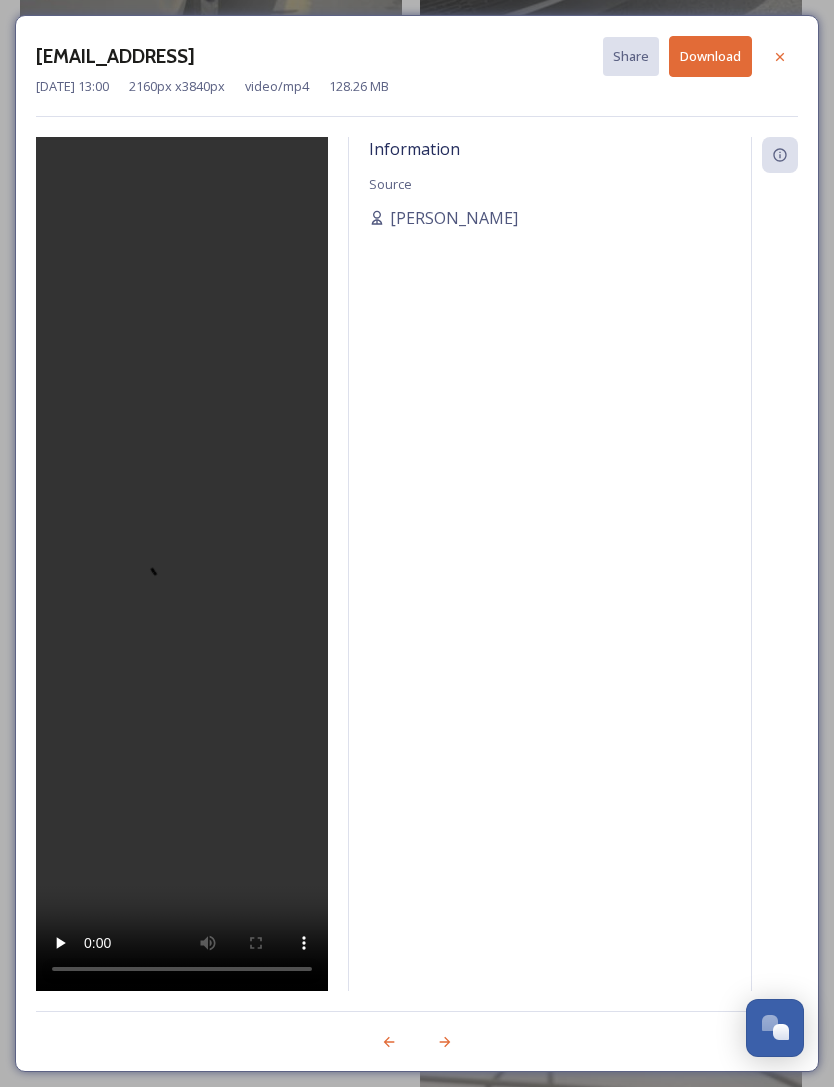 click on "Download" at bounding box center (710, 56) 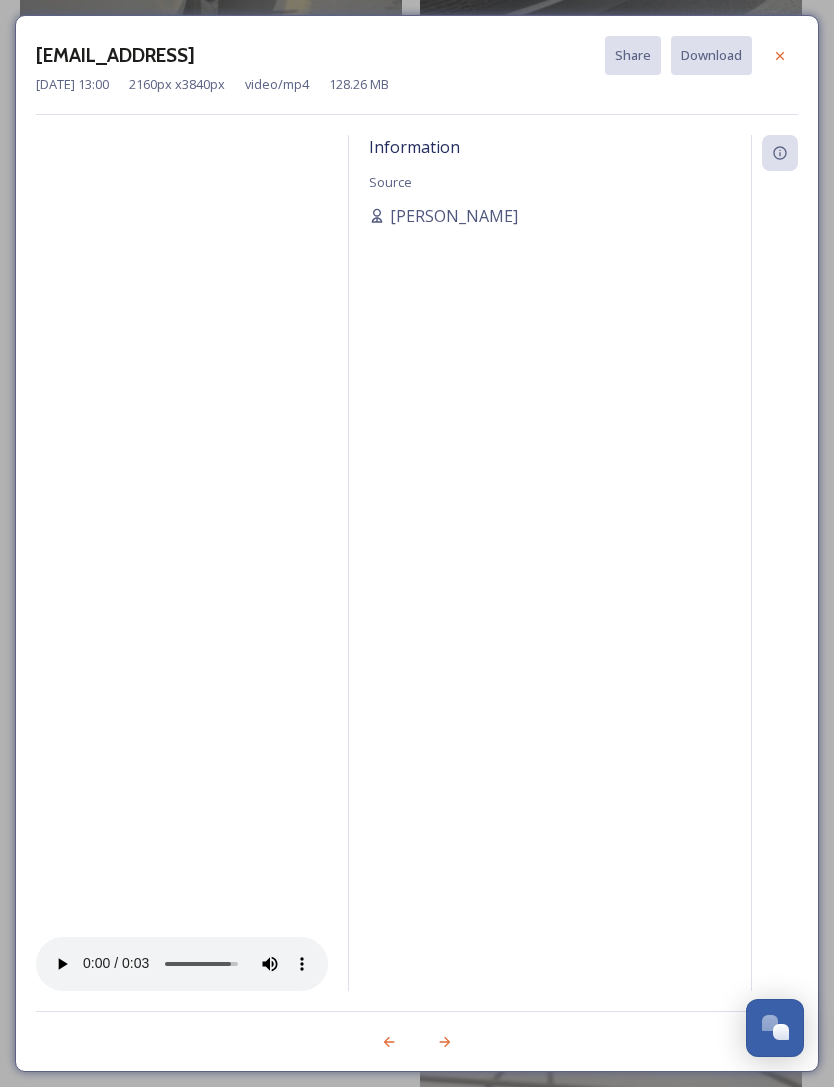 click 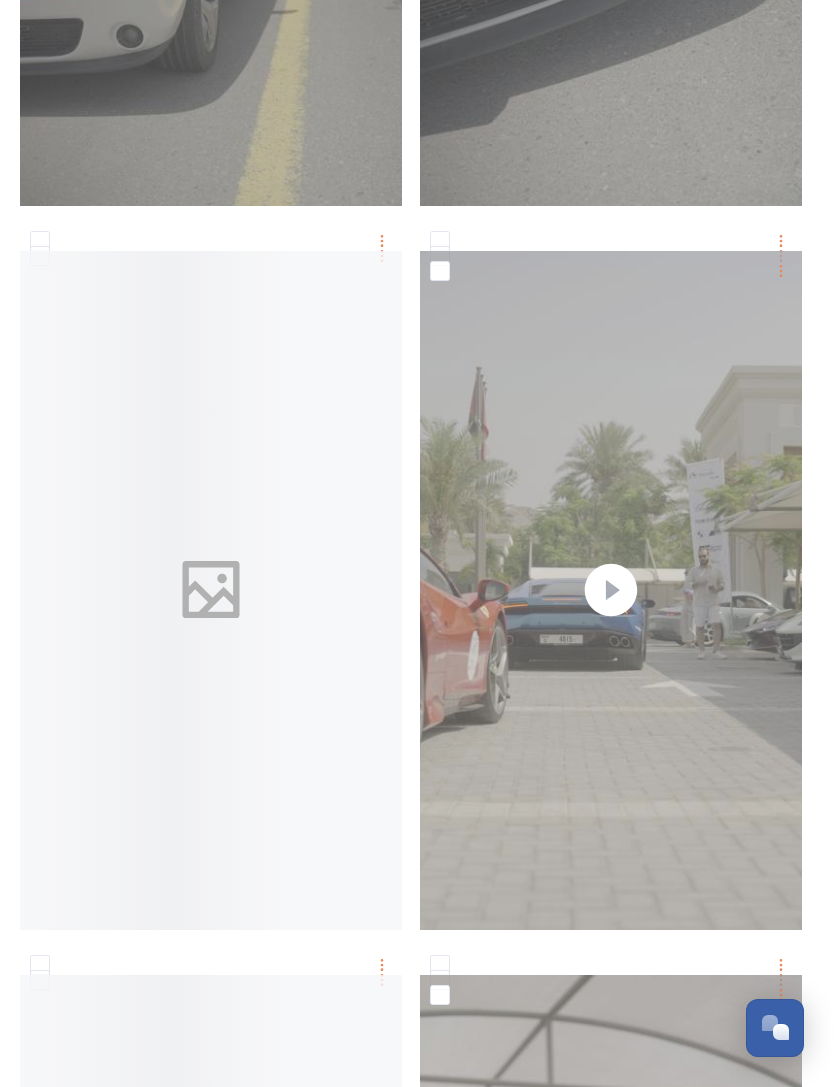 click 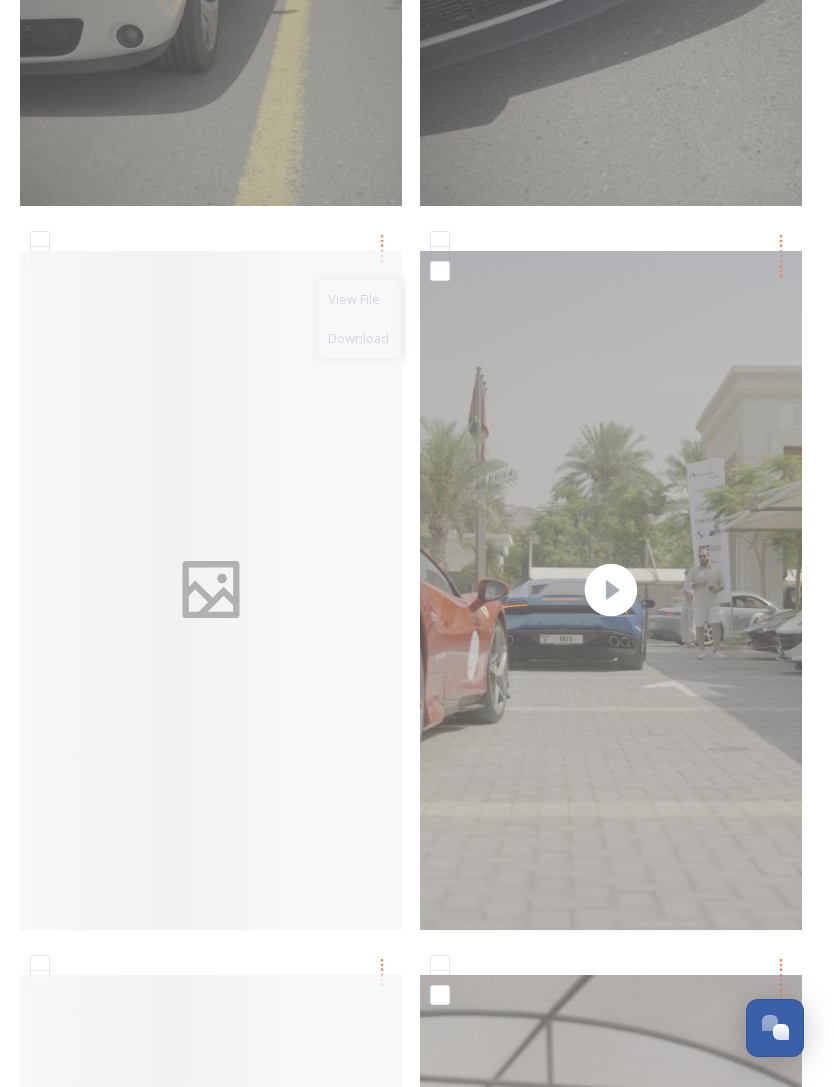 click on "Download" at bounding box center [358, 338] 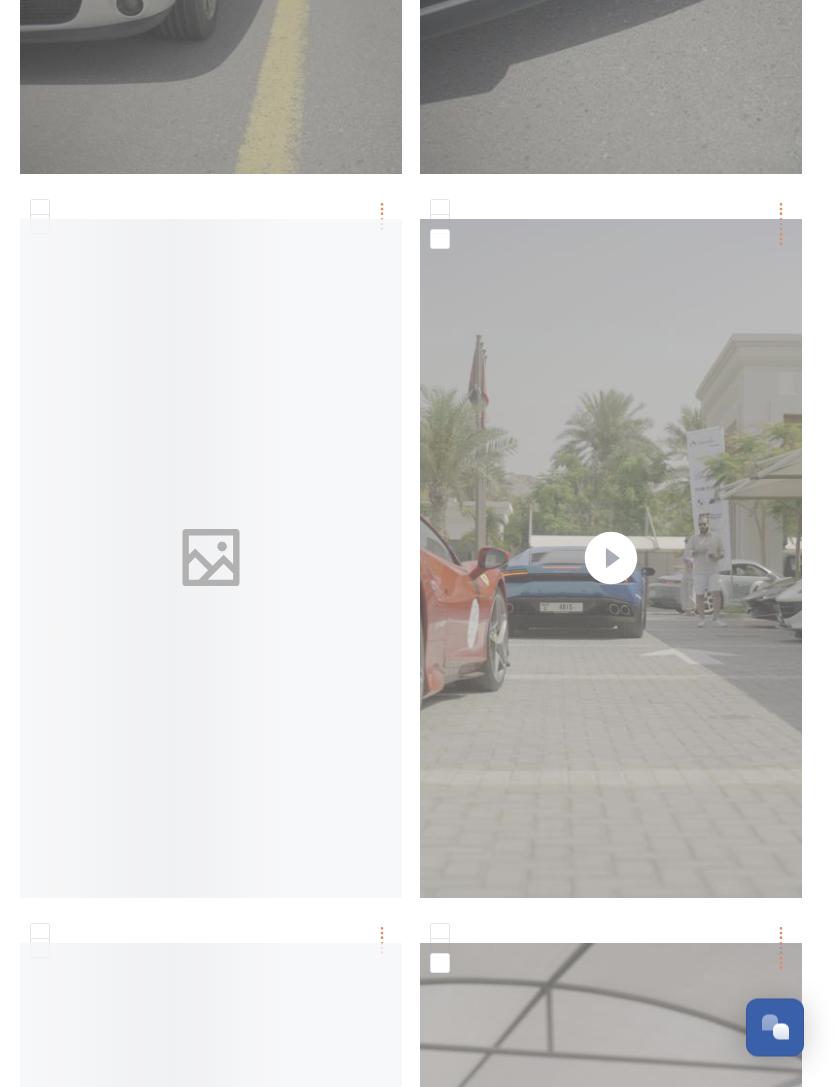 scroll, scrollTop: 10304, scrollLeft: 0, axis: vertical 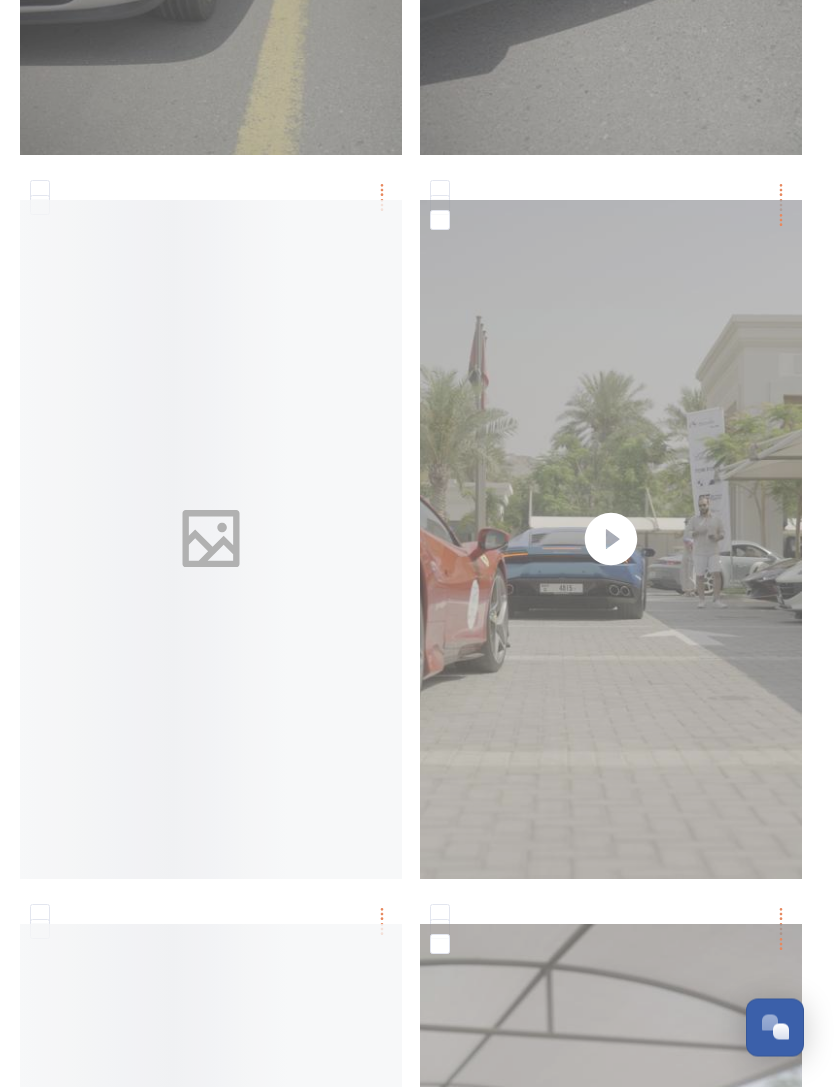 click 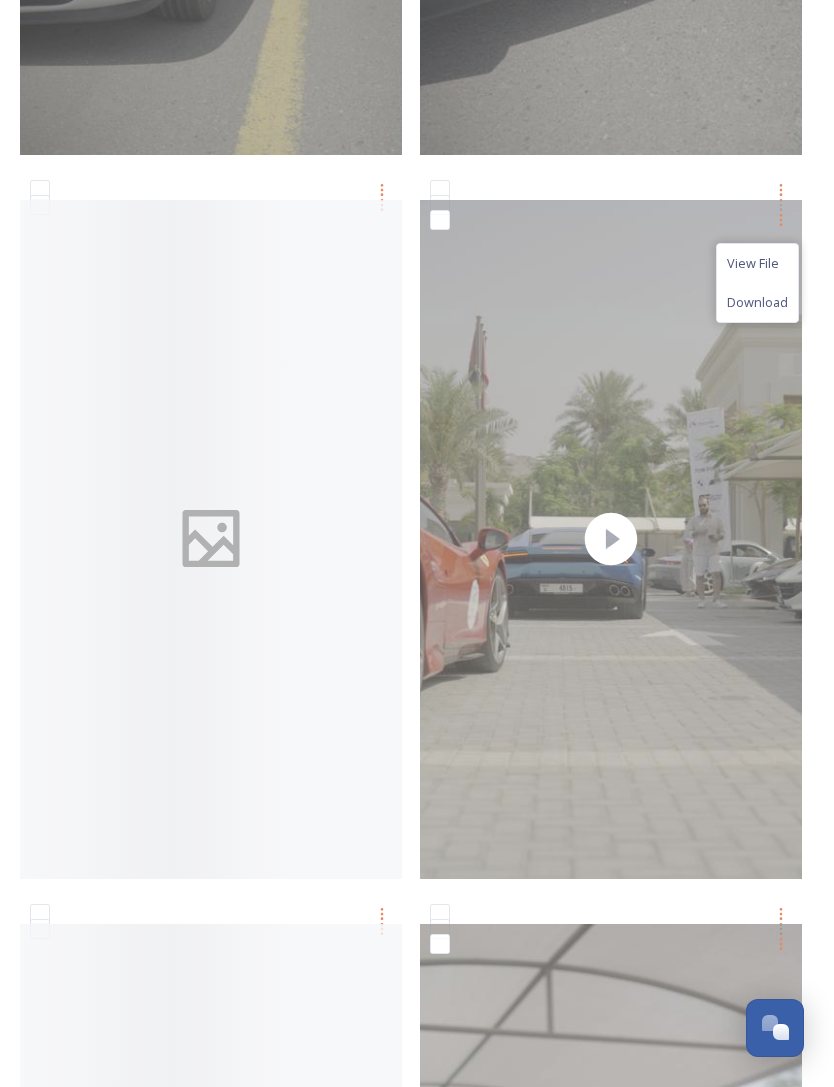 click on "View File" at bounding box center [753, 263] 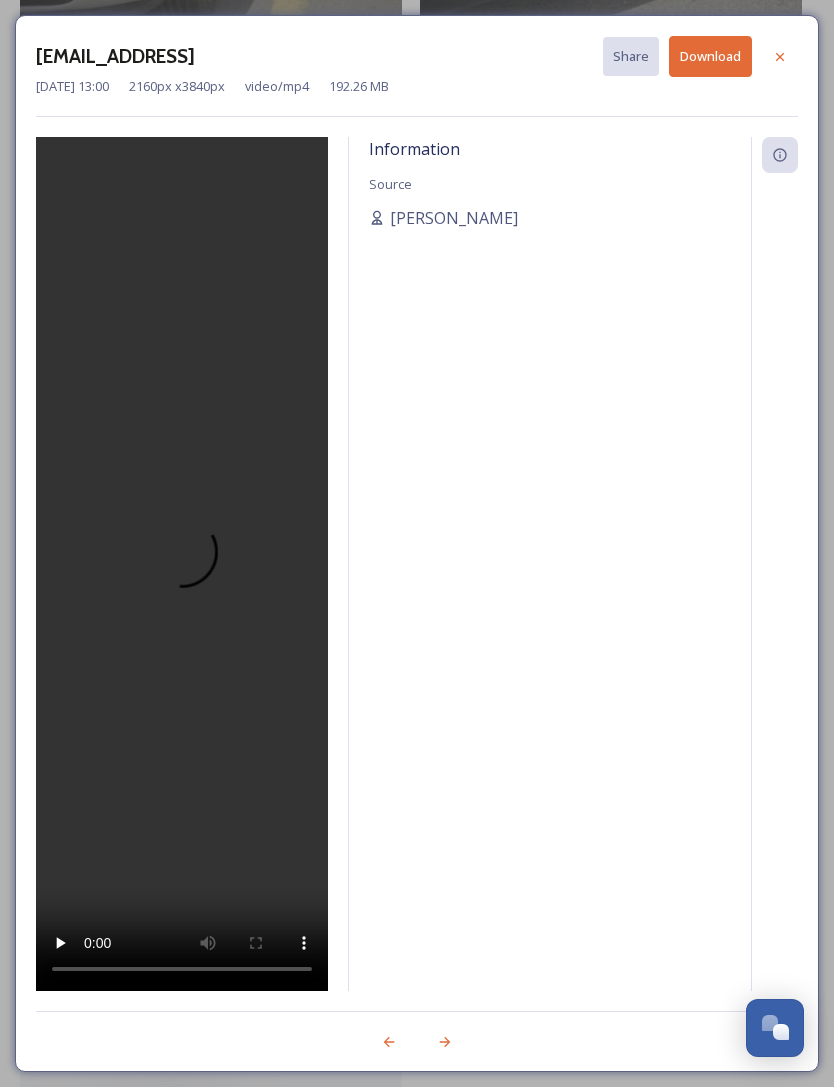 click on "Download" at bounding box center [710, 56] 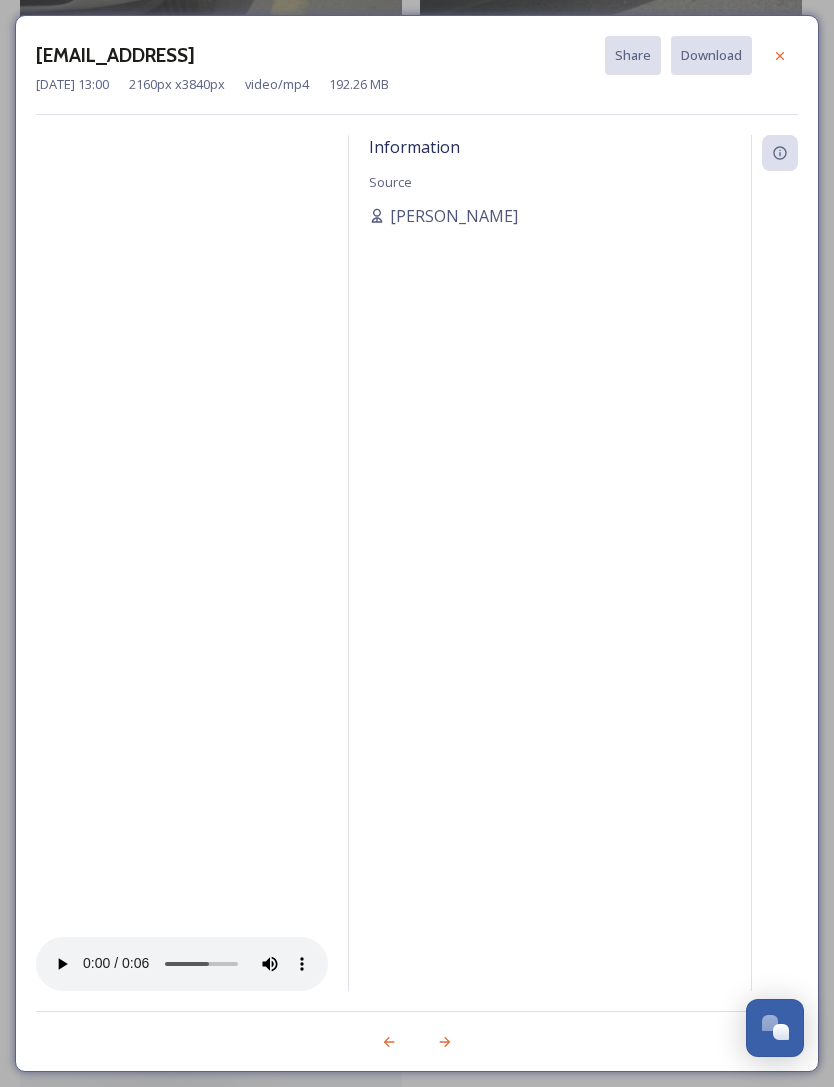 click at bounding box center (780, 56) 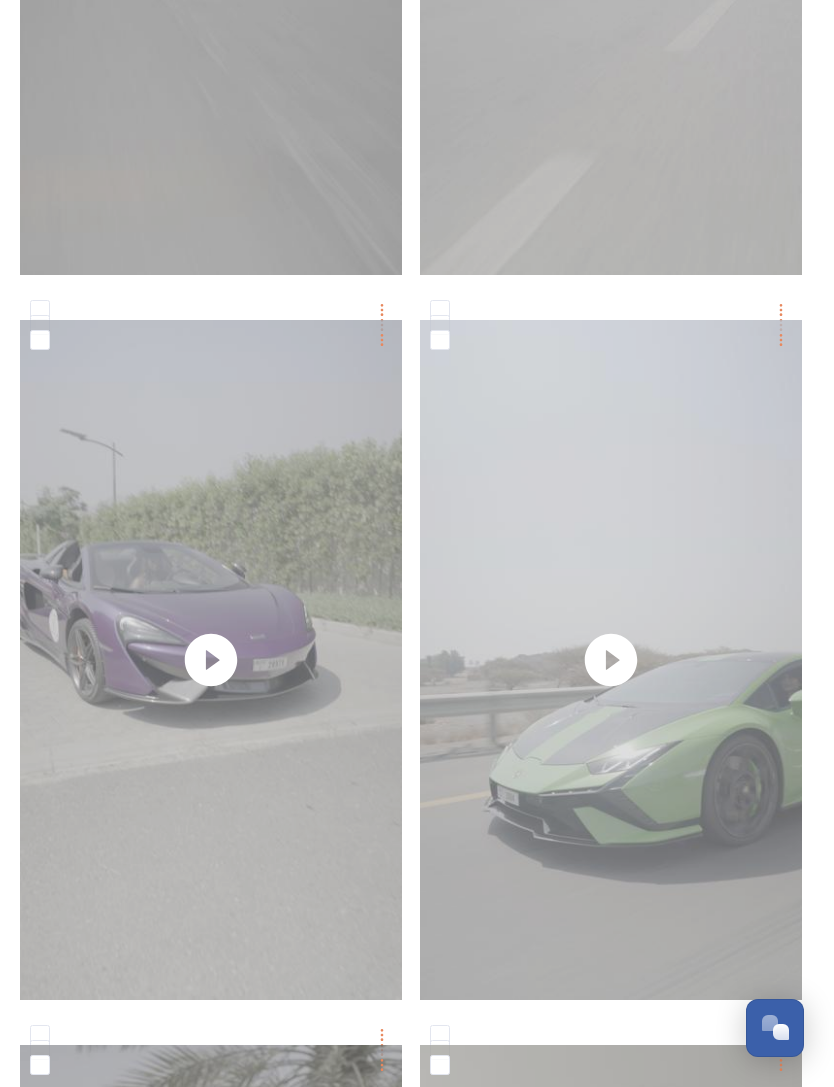 scroll, scrollTop: 8007, scrollLeft: 0, axis: vertical 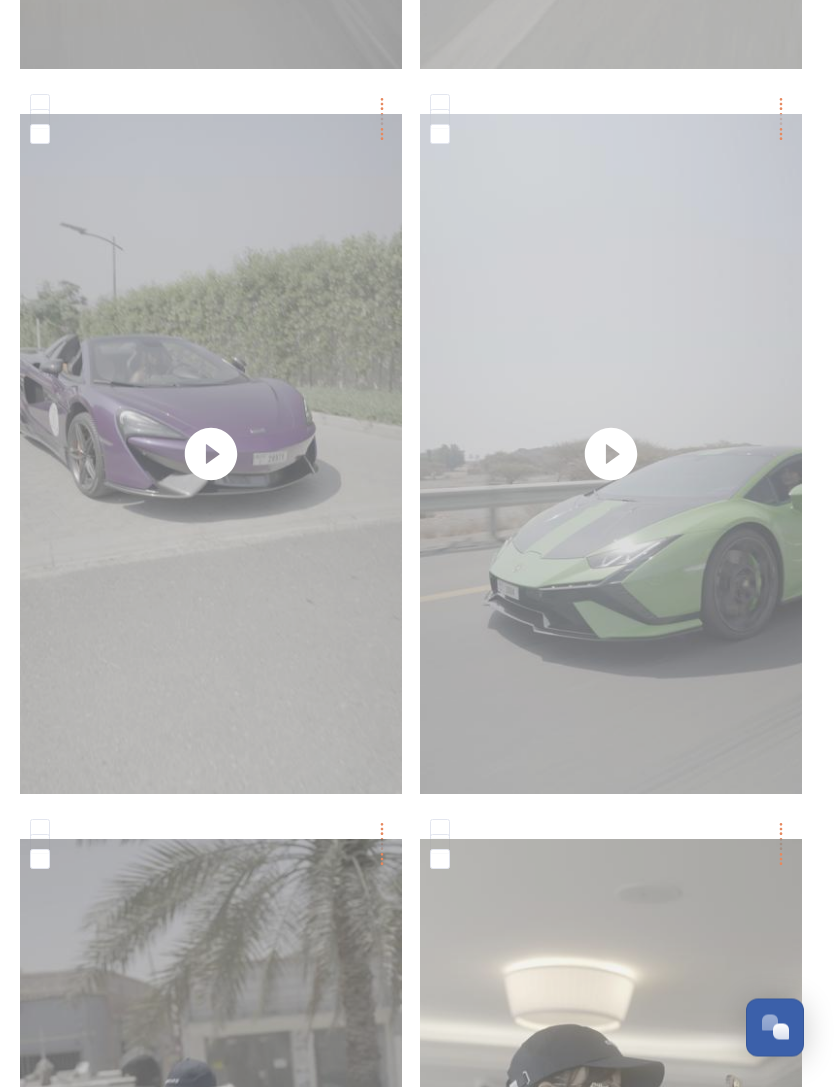 click at bounding box center [611, 454] 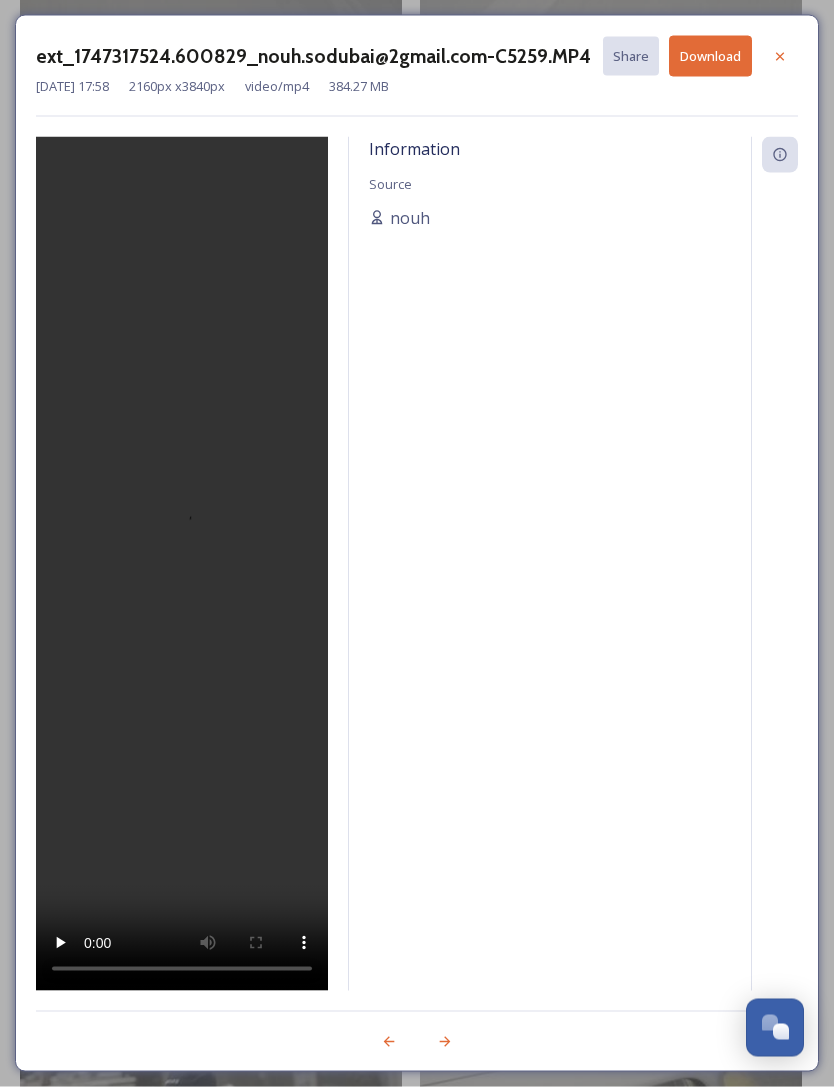 scroll, scrollTop: 8218, scrollLeft: 0, axis: vertical 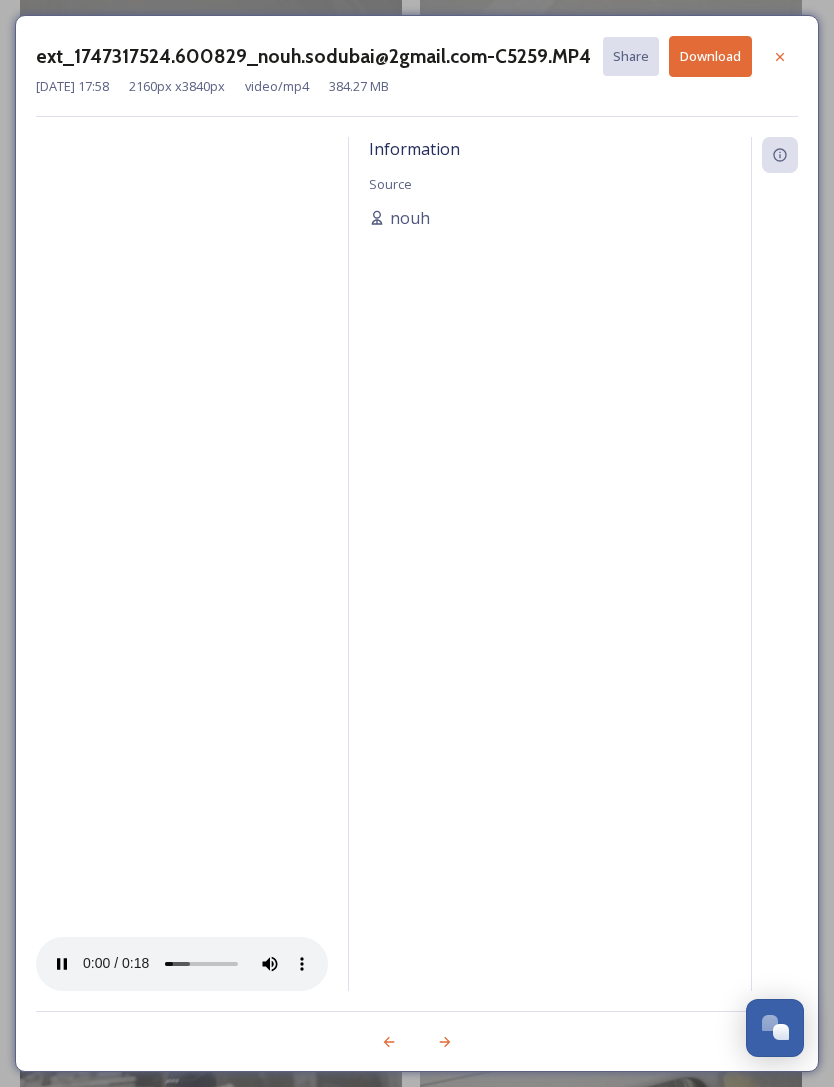 click at bounding box center [182, 564] 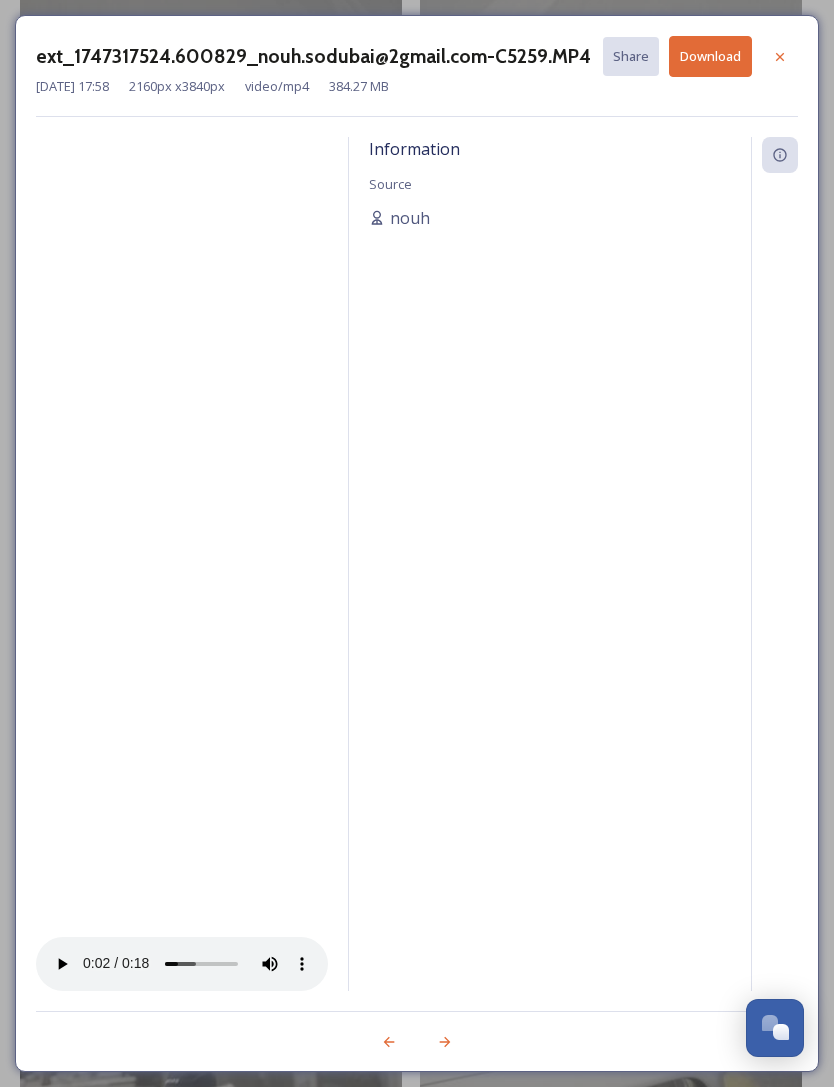 click at bounding box center (182, 564) 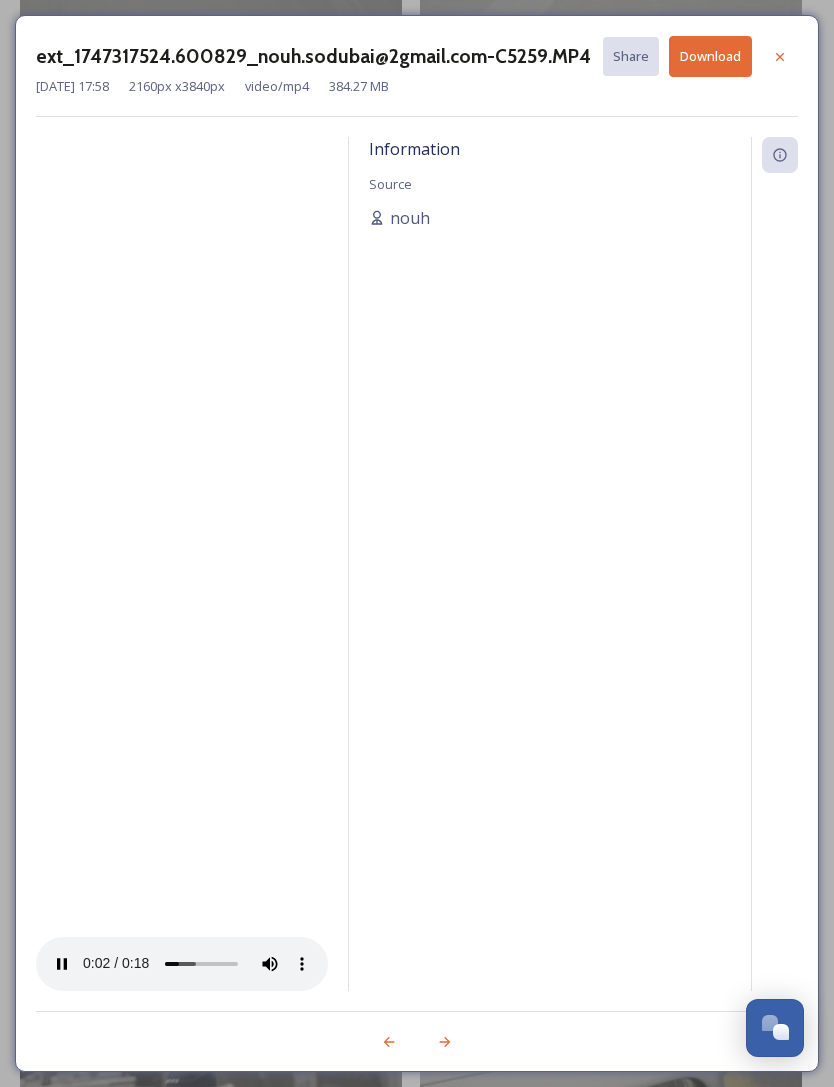 click at bounding box center [182, 564] 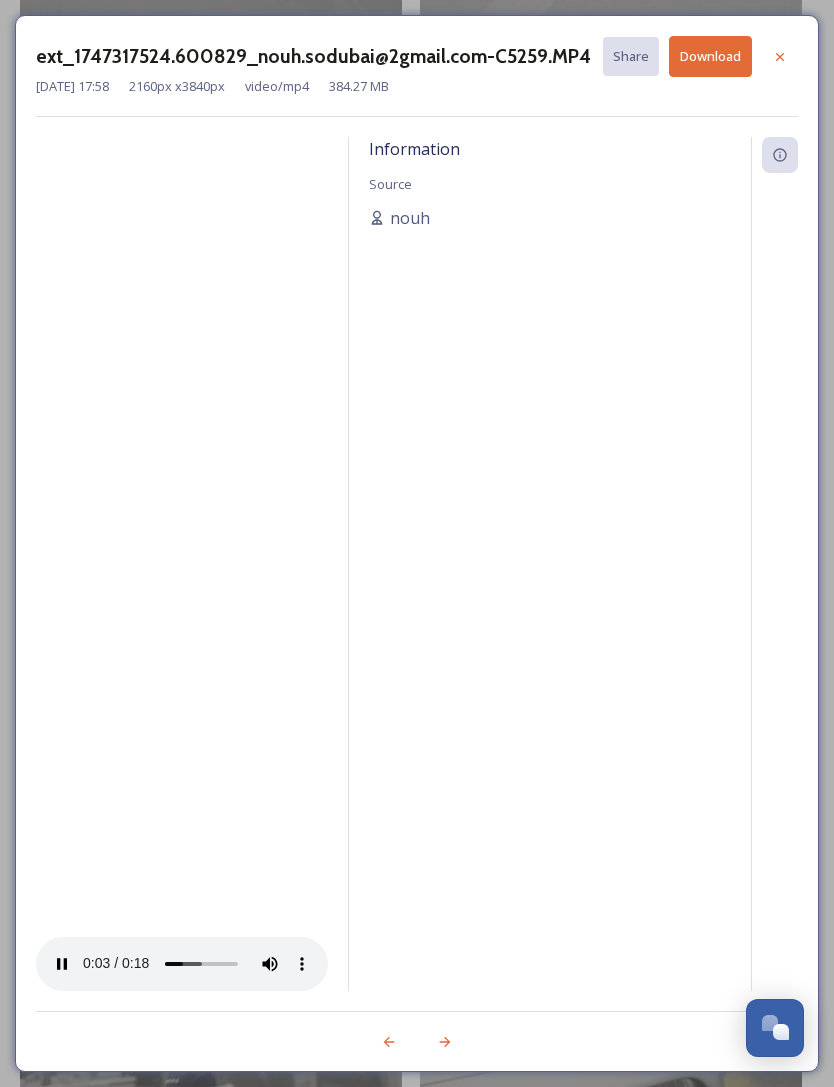 click on "Download" at bounding box center (710, 56) 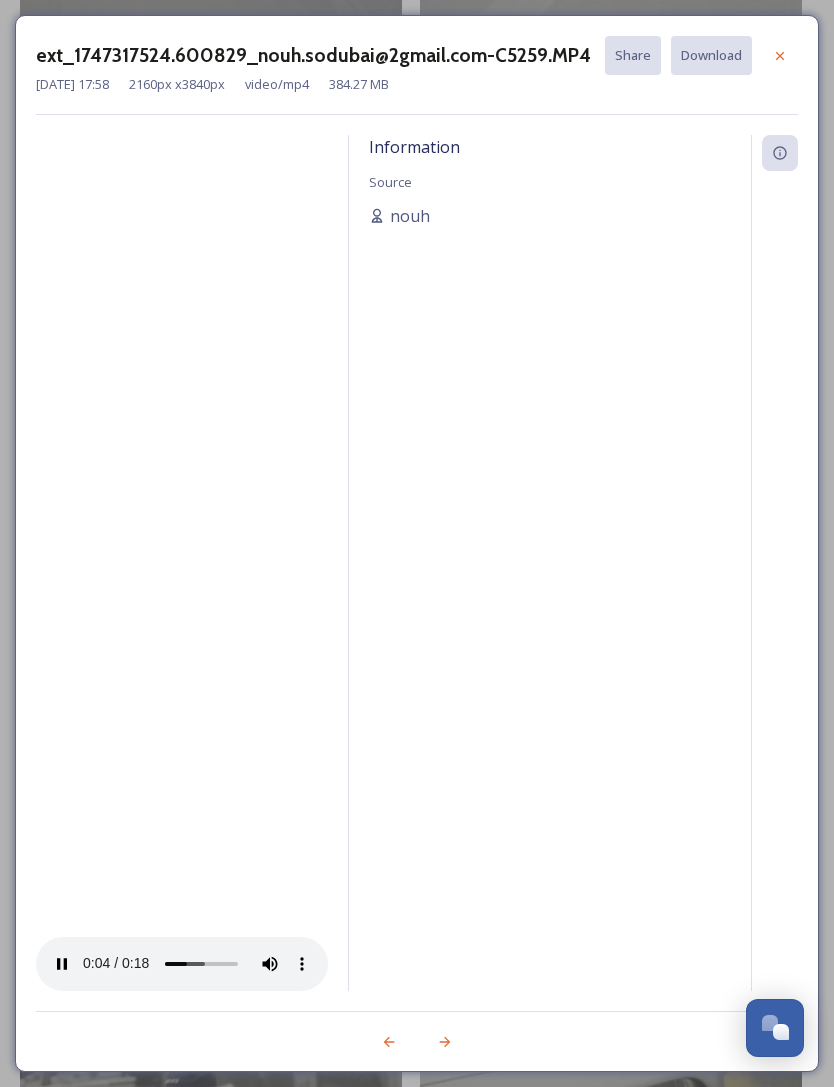 click at bounding box center (780, 153) 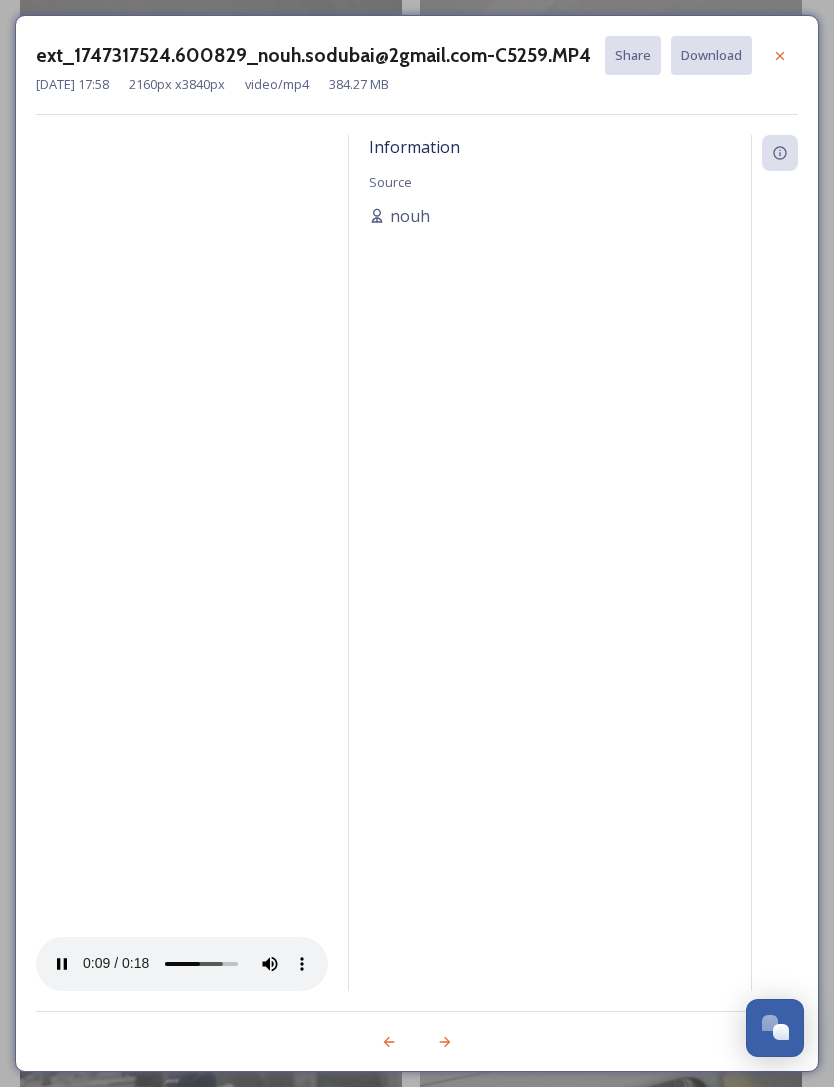 click at bounding box center (780, 56) 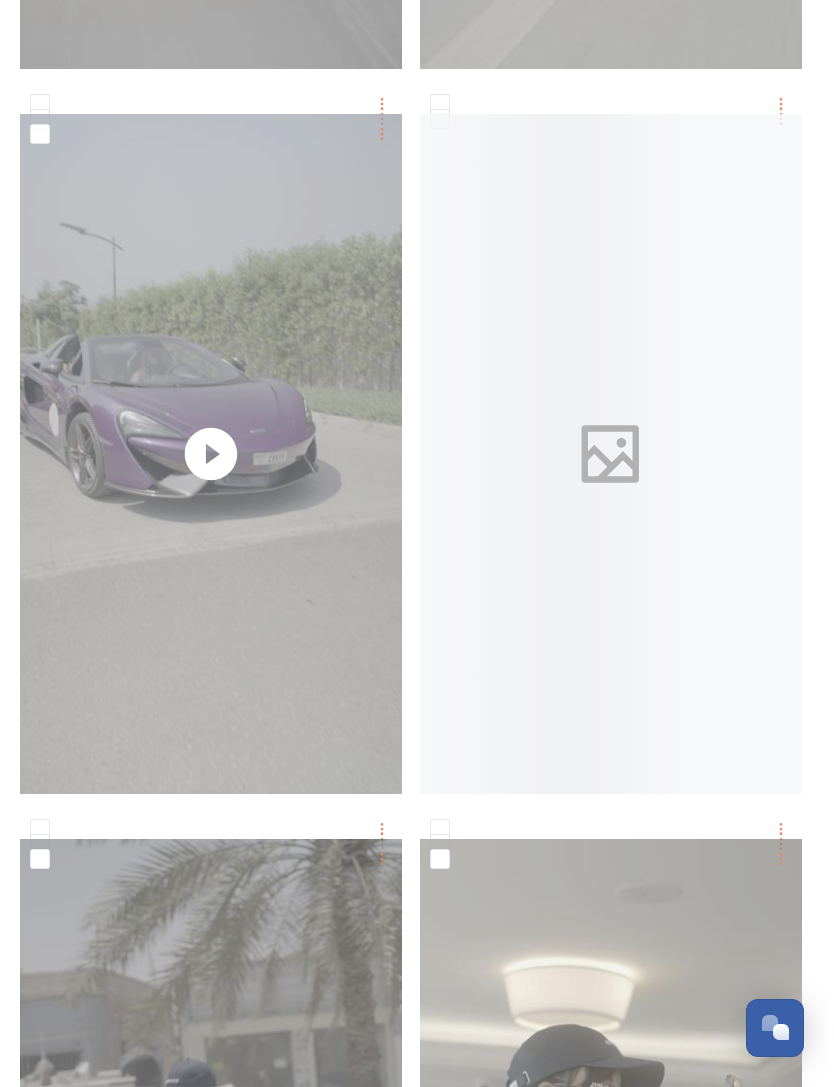 click at bounding box center [40, 134] 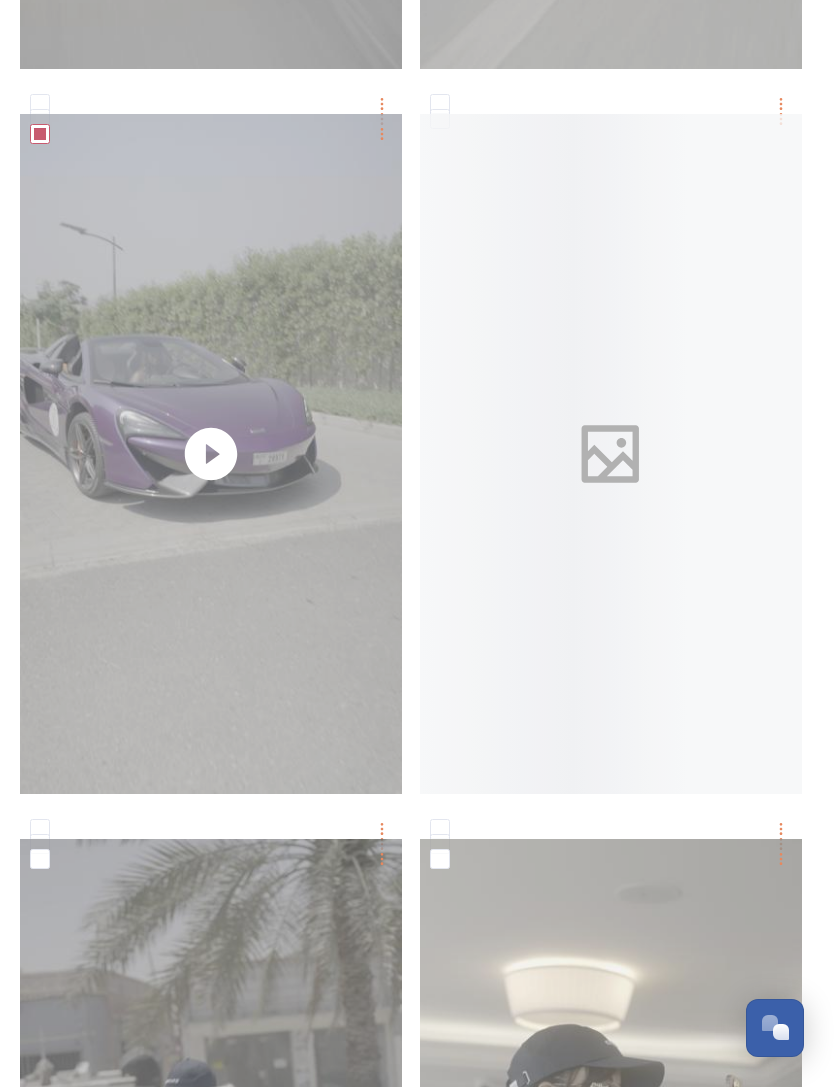 checkbox on "true" 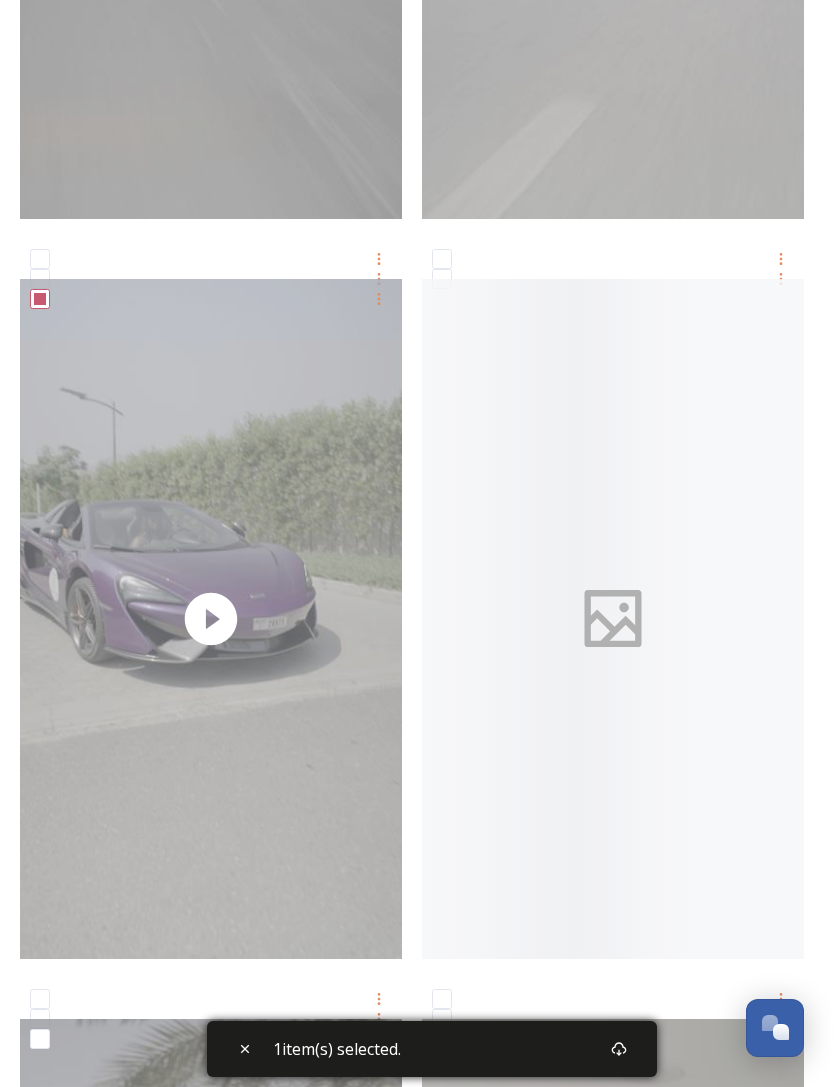click at bounding box center (211, -121) 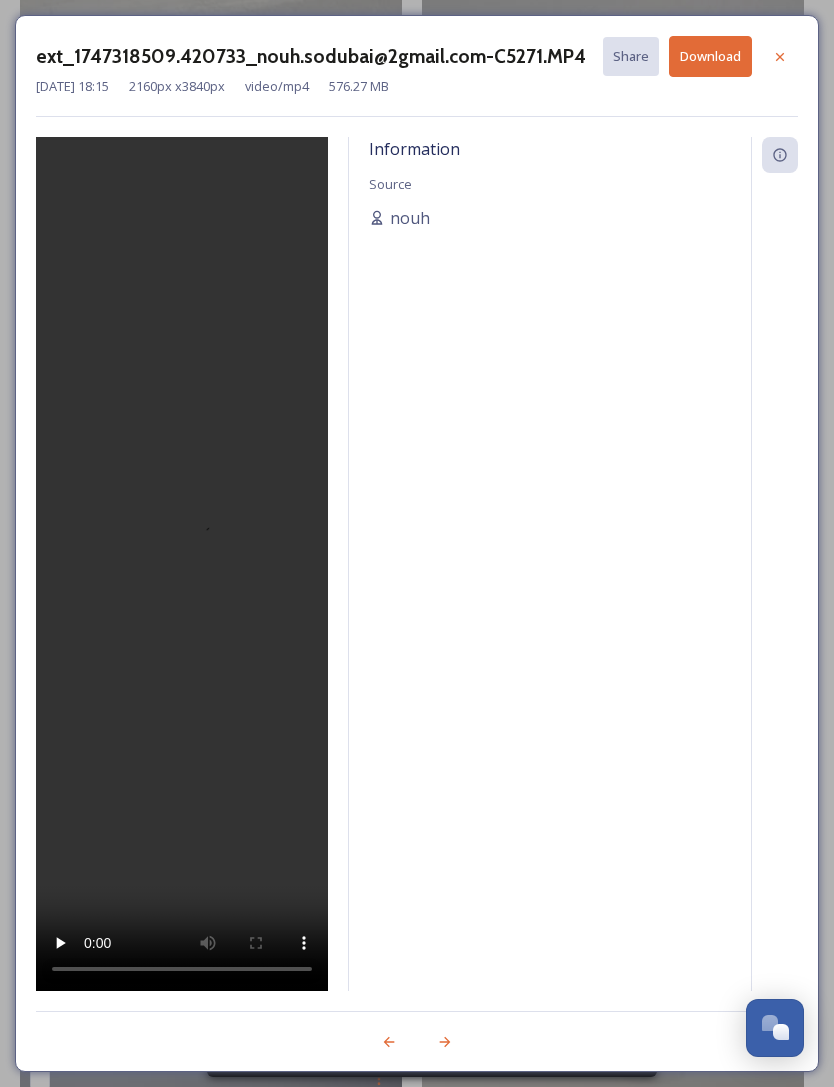 click on "Download" at bounding box center [710, 56] 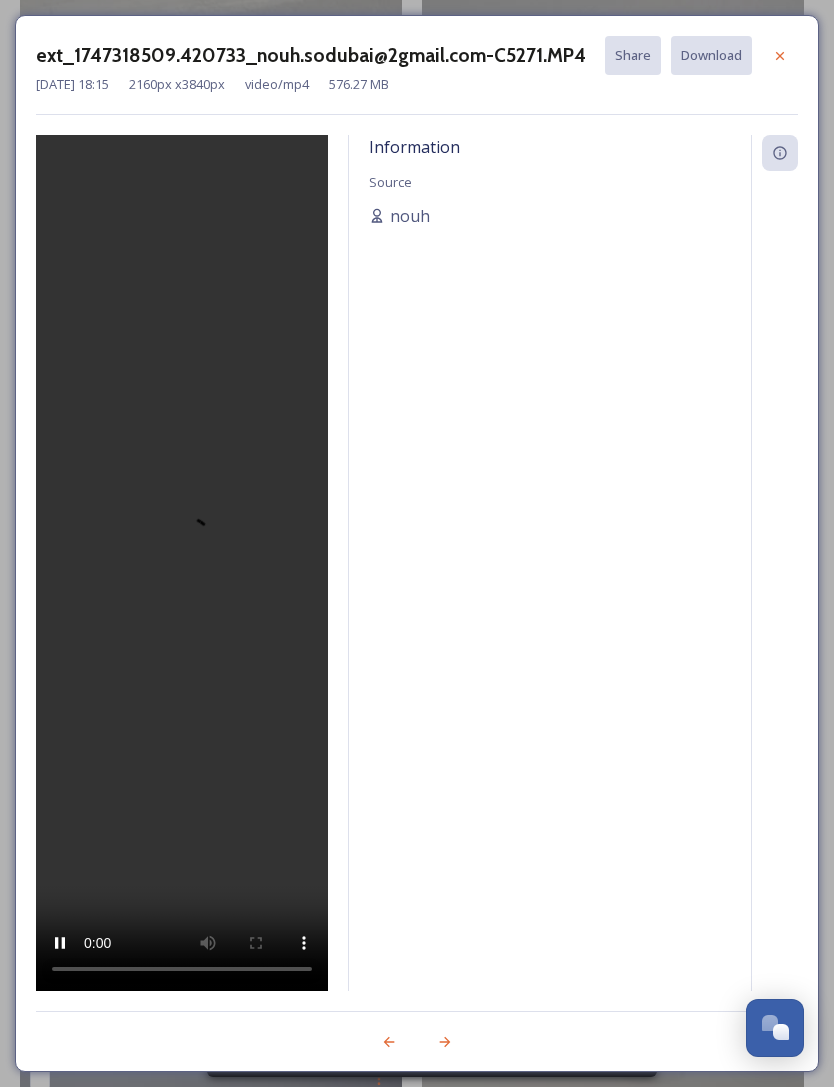 click at bounding box center (182, 563) 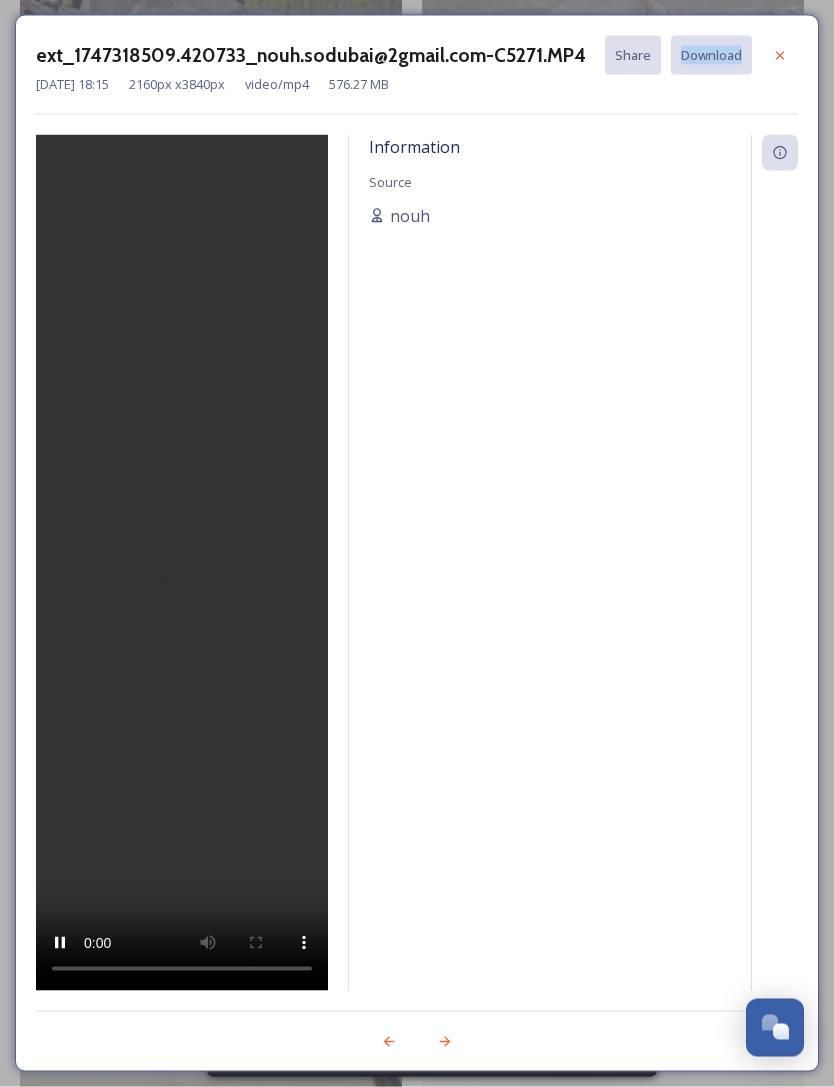 scroll, scrollTop: 8051, scrollLeft: 0, axis: vertical 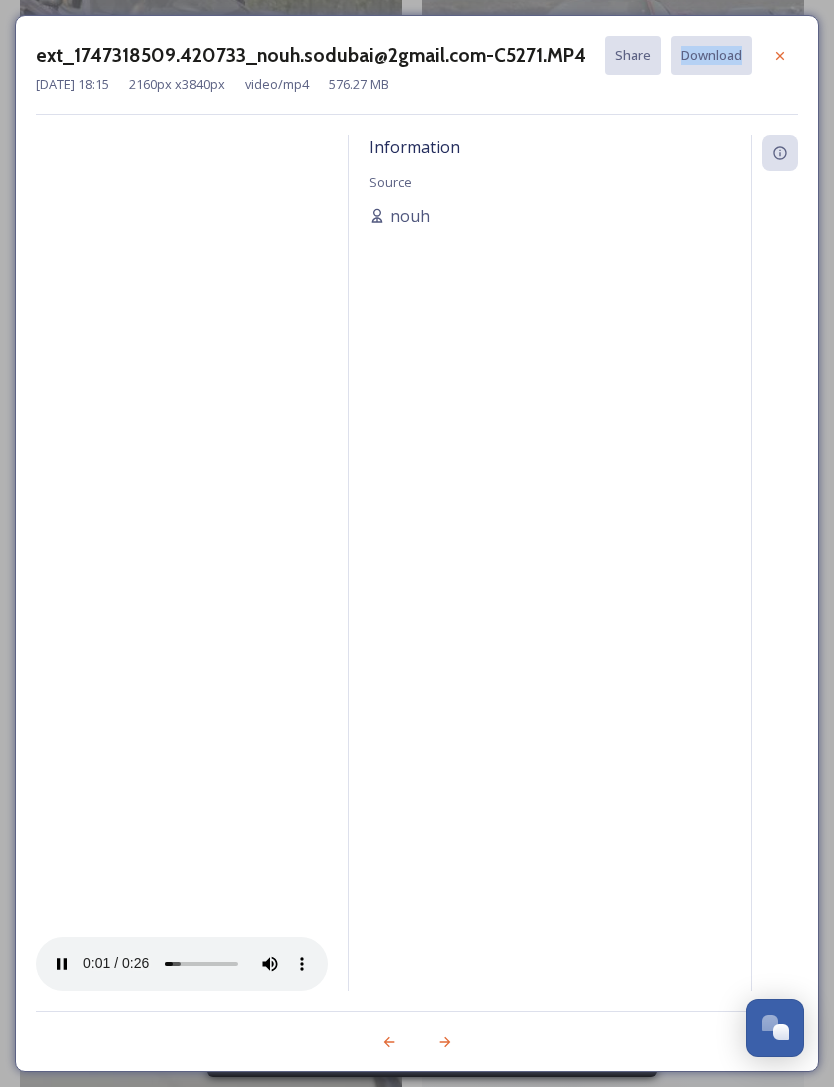 click at bounding box center [780, 56] 